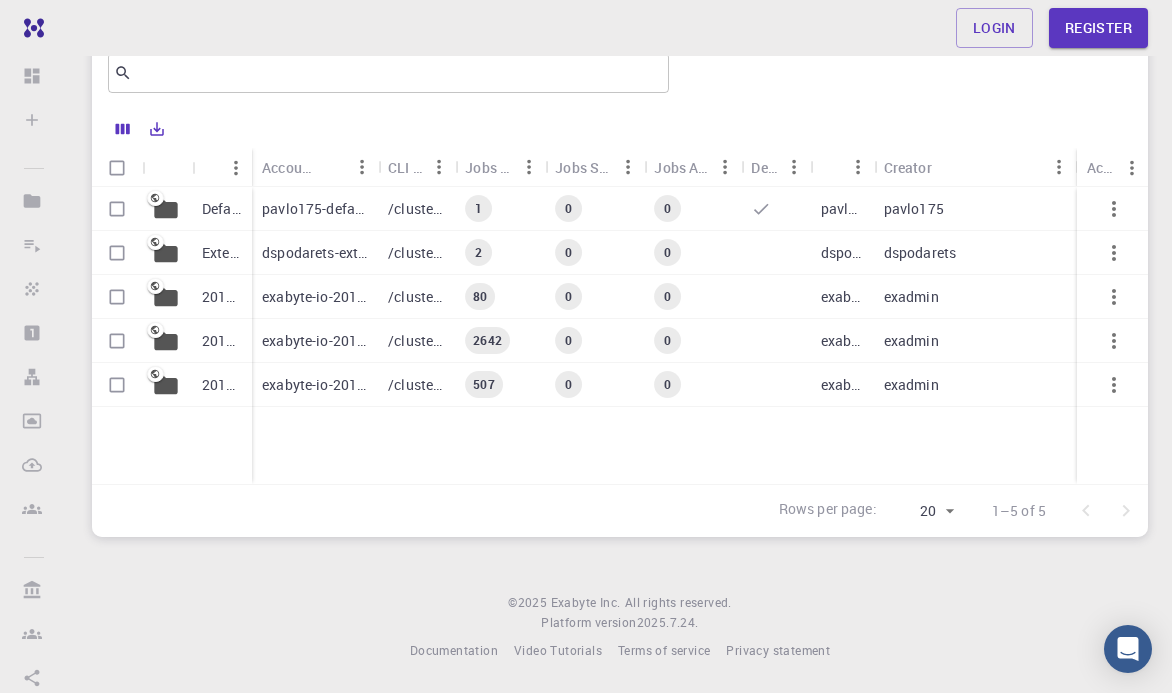 scroll, scrollTop: 0, scrollLeft: 0, axis: both 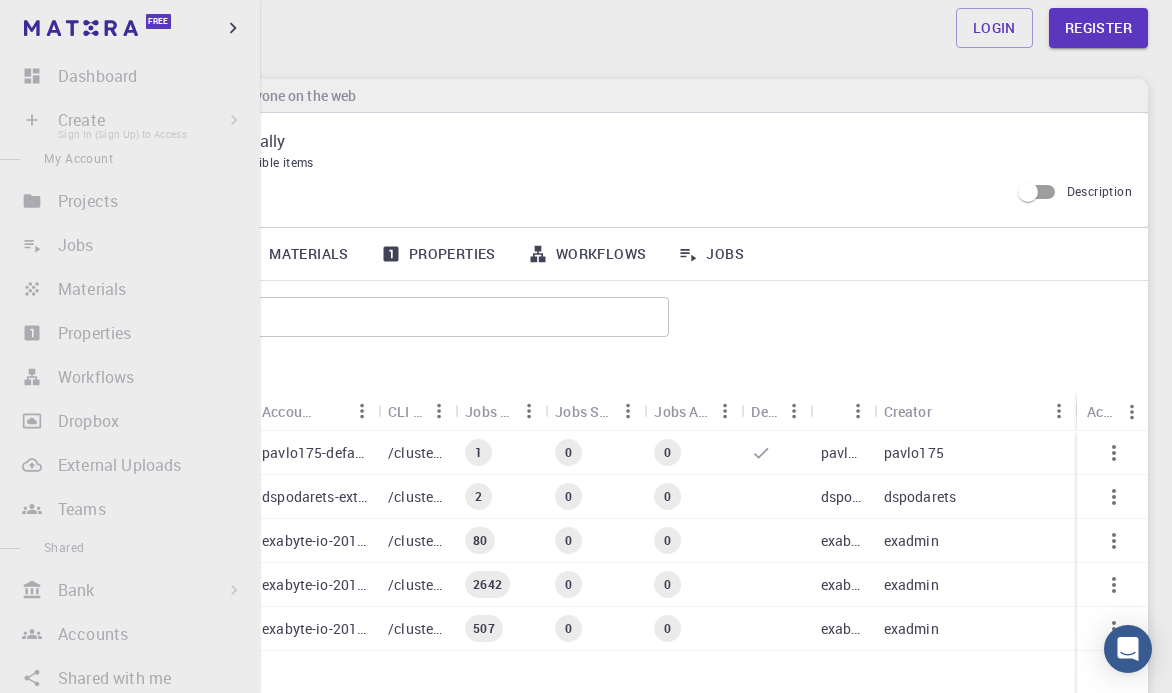 click on "Create Sign In (Sign Up) to Access New Job New Material Create Material Upload File Import from Bank Import from 3rd Party New Workflow New Project" at bounding box center [130, 120] 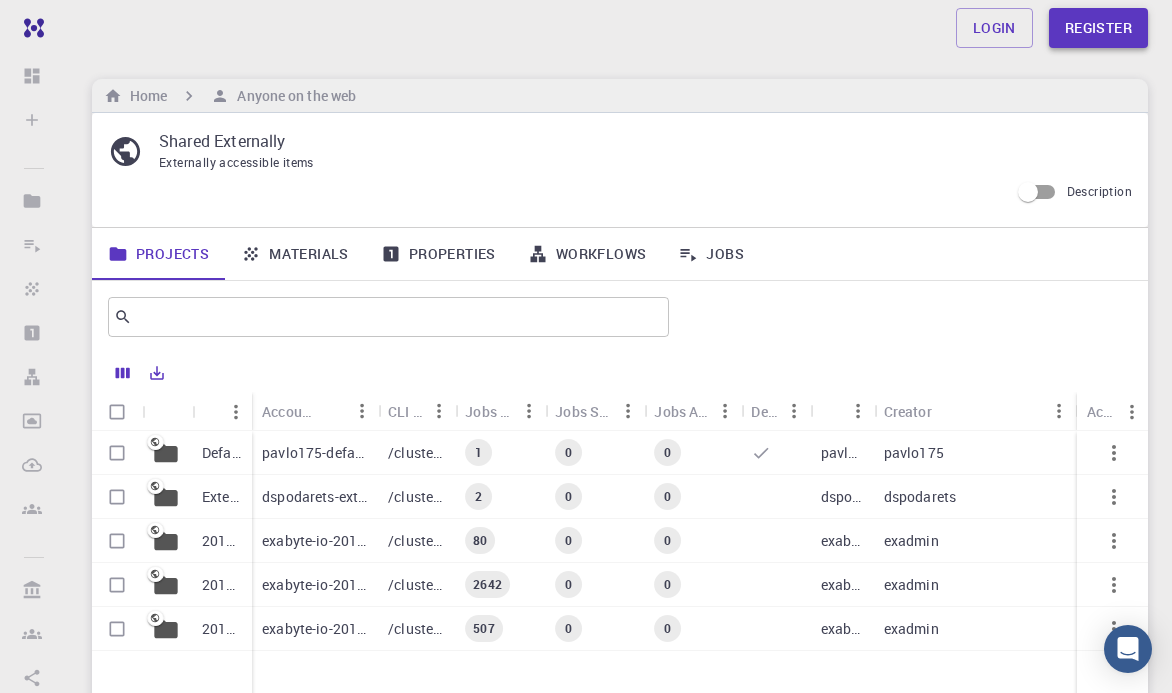 click on "Register" at bounding box center (1098, 28) 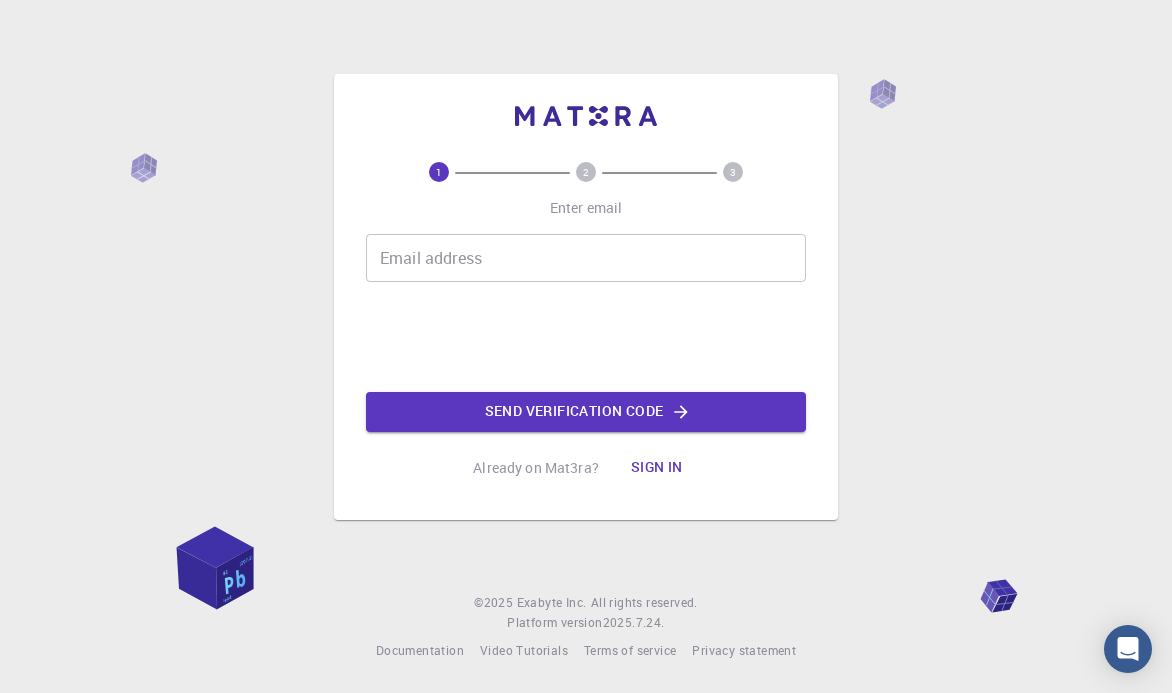 click on "Email address" at bounding box center (586, 258) 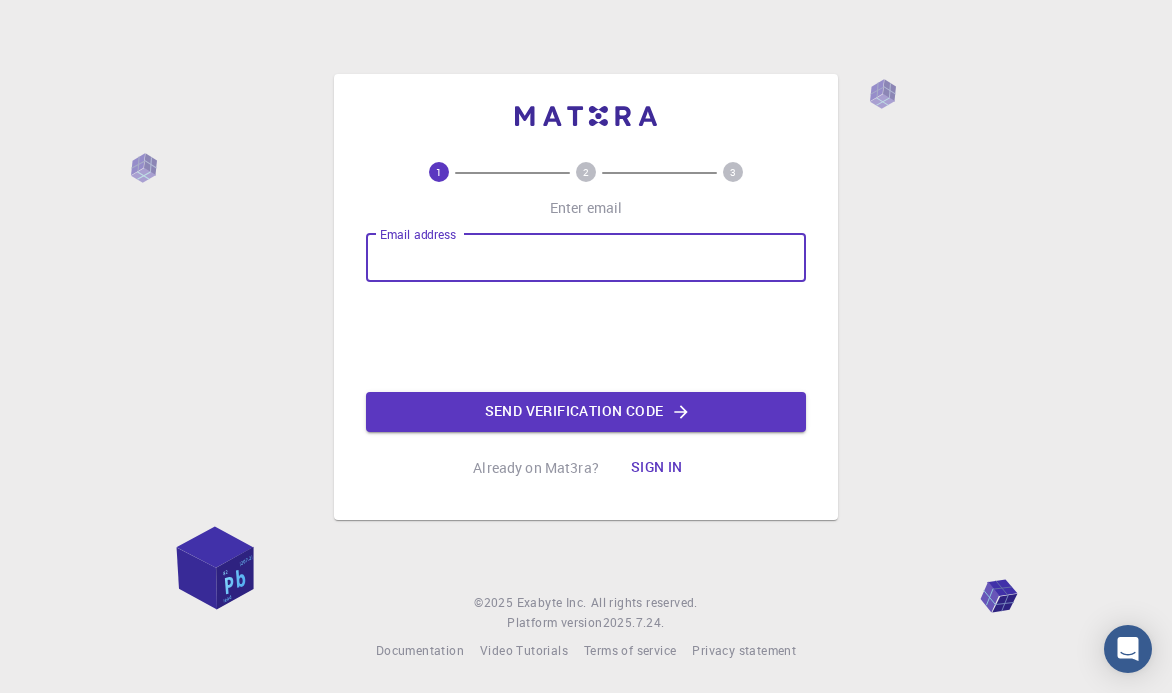 type on "[EMAIL]" 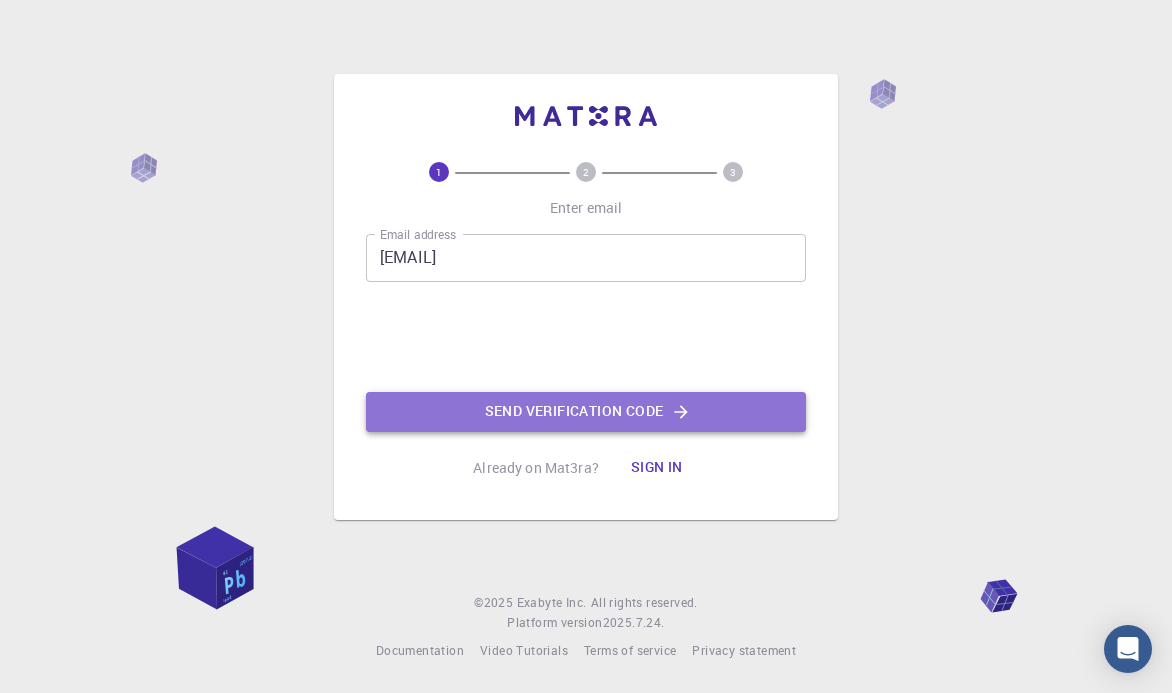 click on "Send verification code" 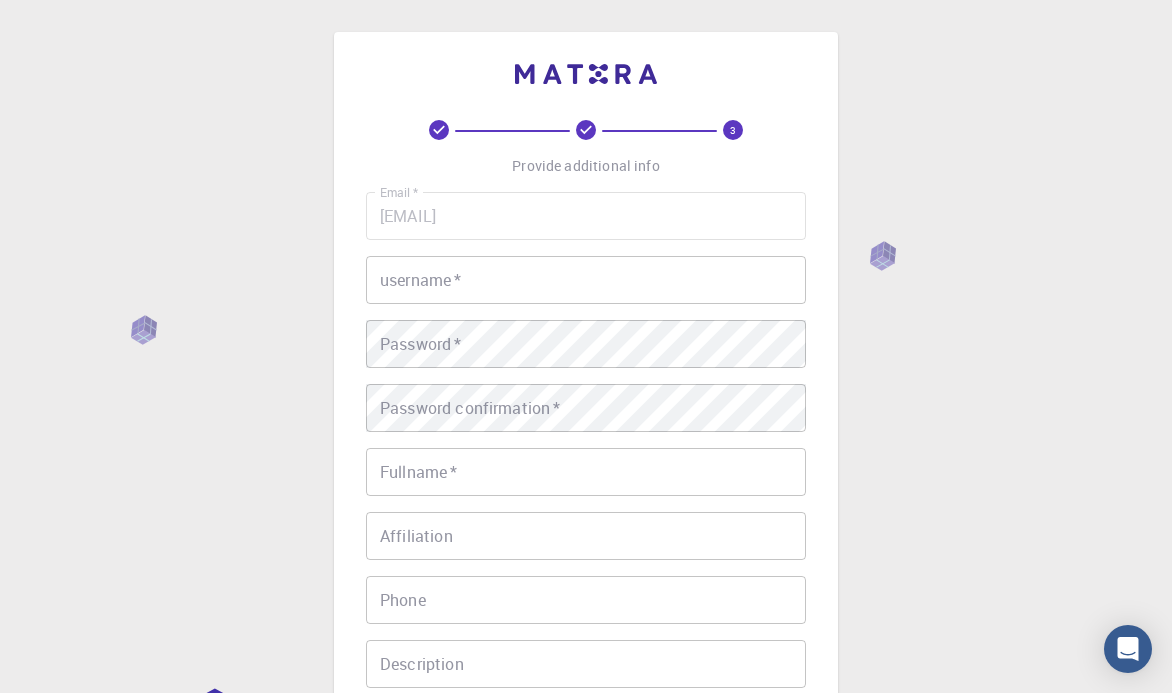 click on "username   *" at bounding box center [586, 280] 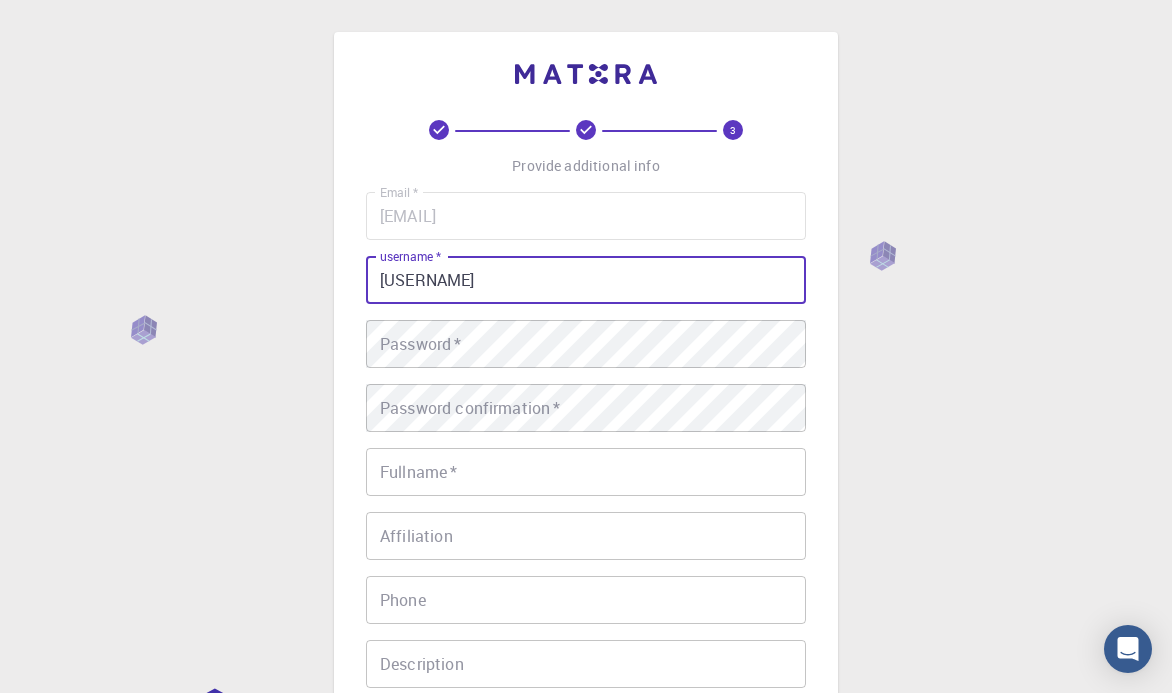 type on "[USERNAME]" 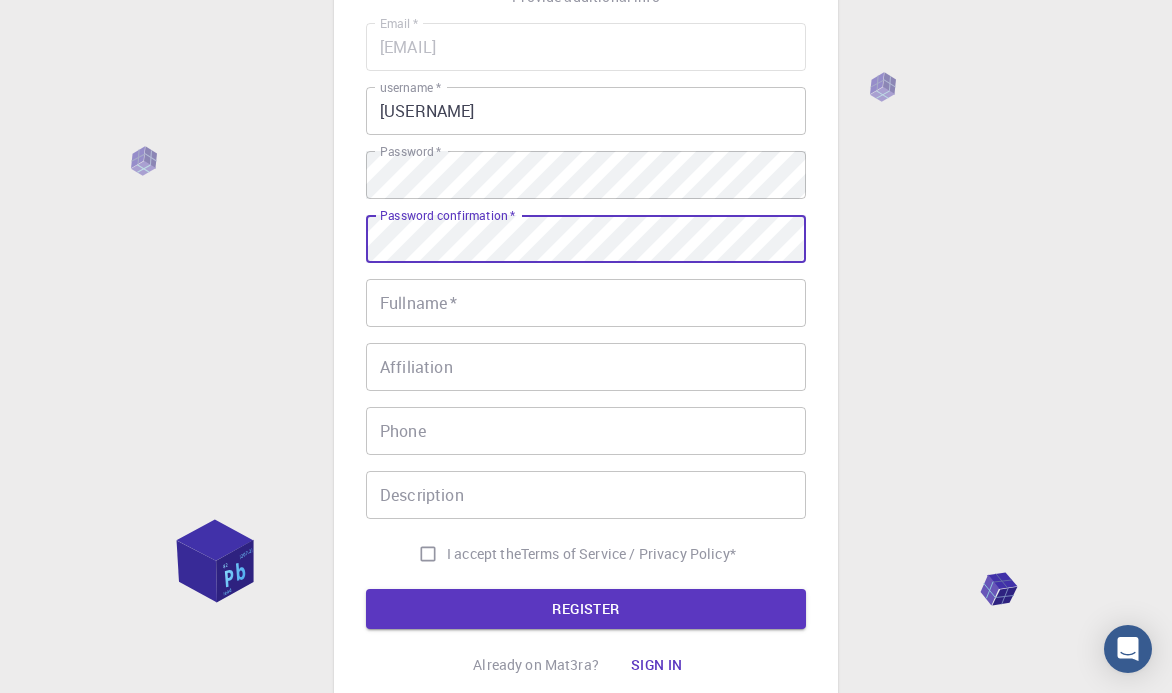 scroll, scrollTop: 188, scrollLeft: 0, axis: vertical 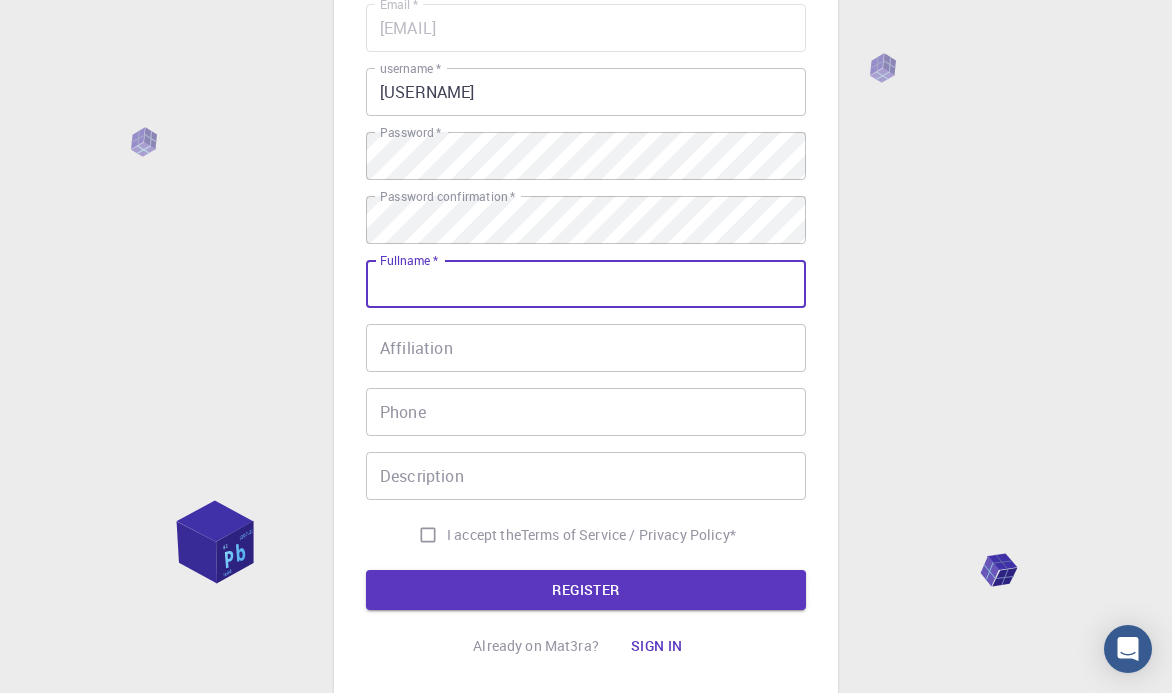 click on "Fullname   *" at bounding box center (586, 284) 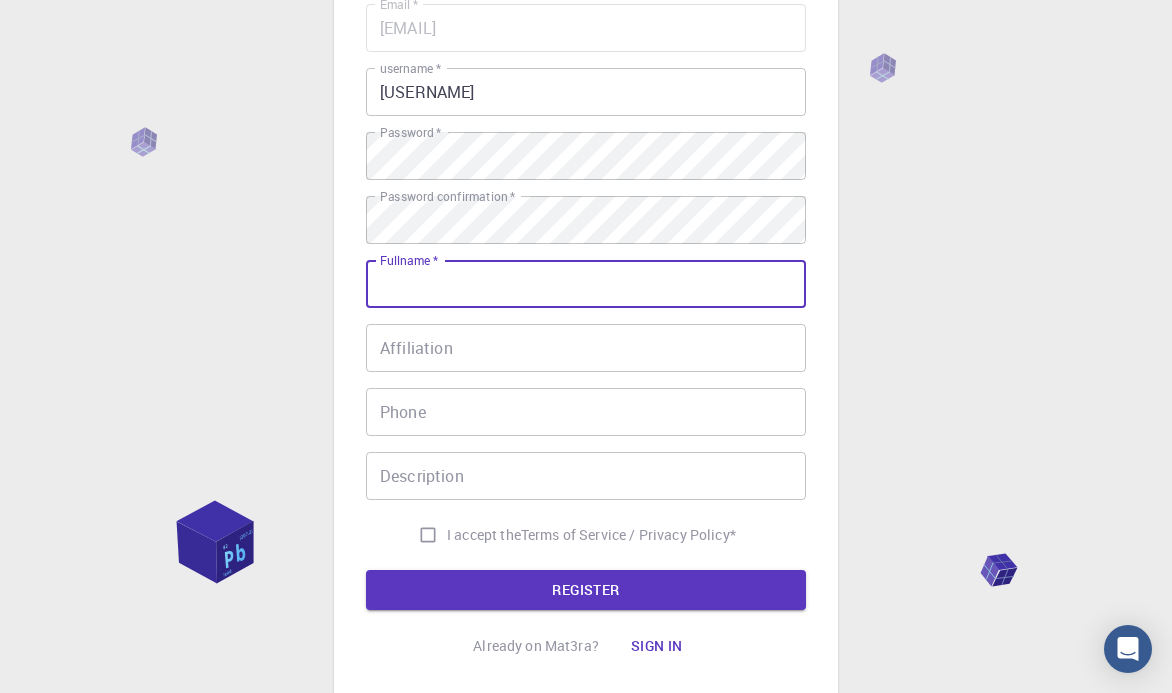 type on "[USERNAME] [USERNAME] [USERNAME]" 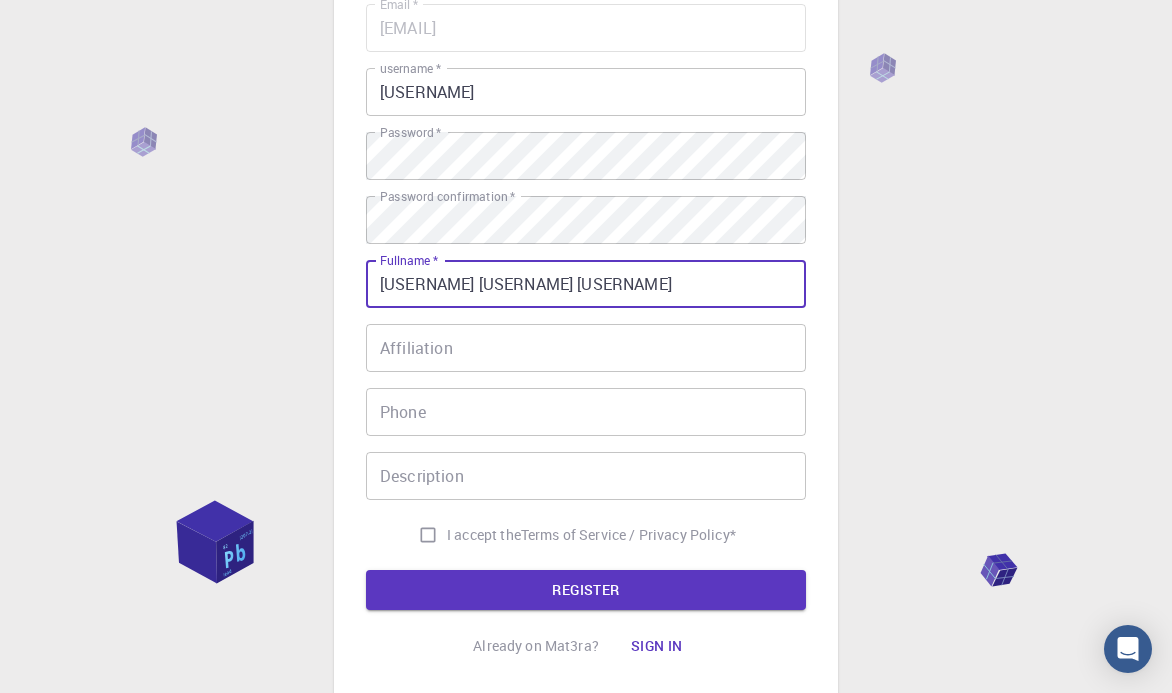 type on "[PHONE]" 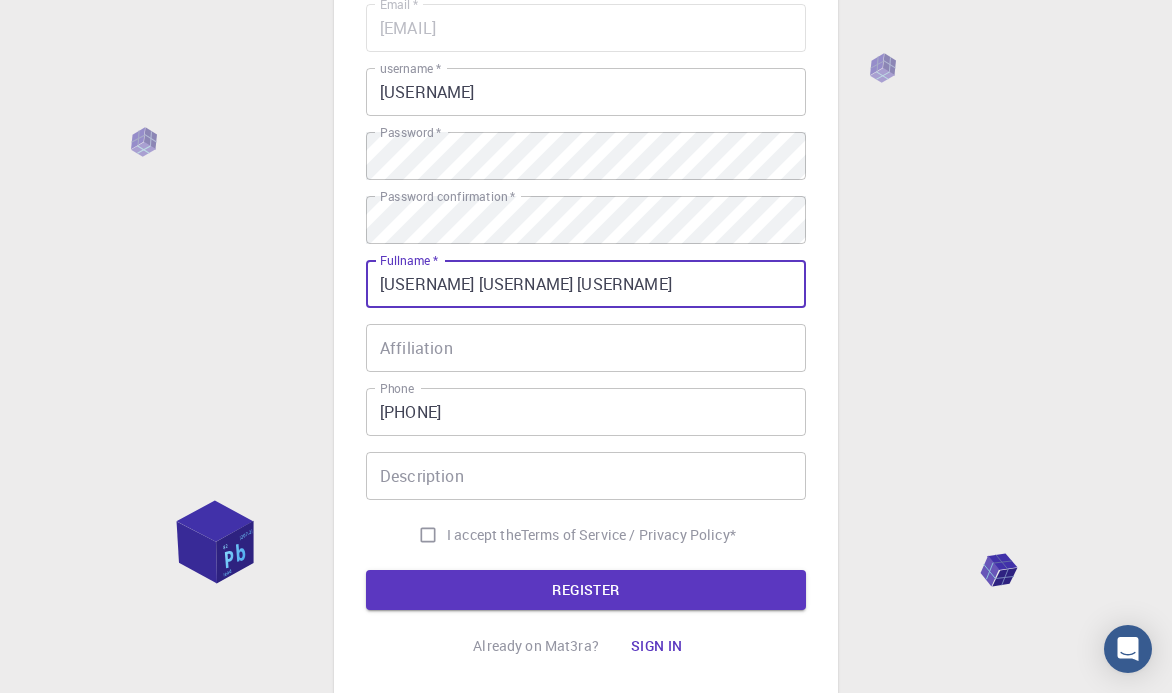 click on "Description" at bounding box center [586, 476] 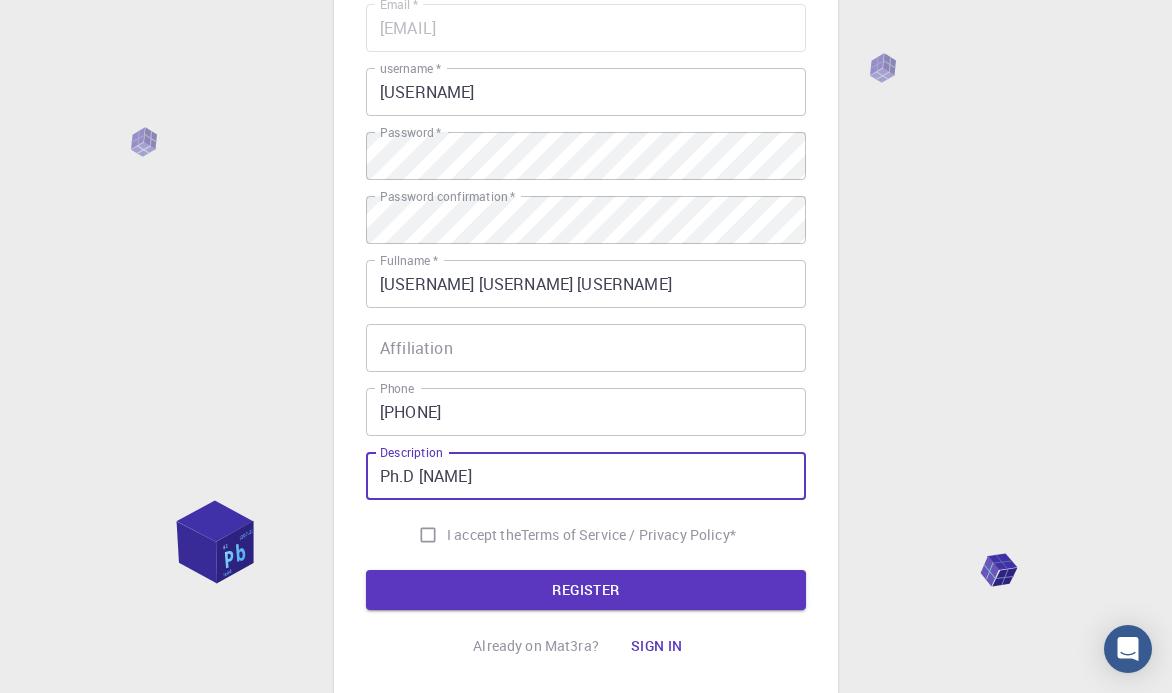 type on "Ph.D [NAME]" 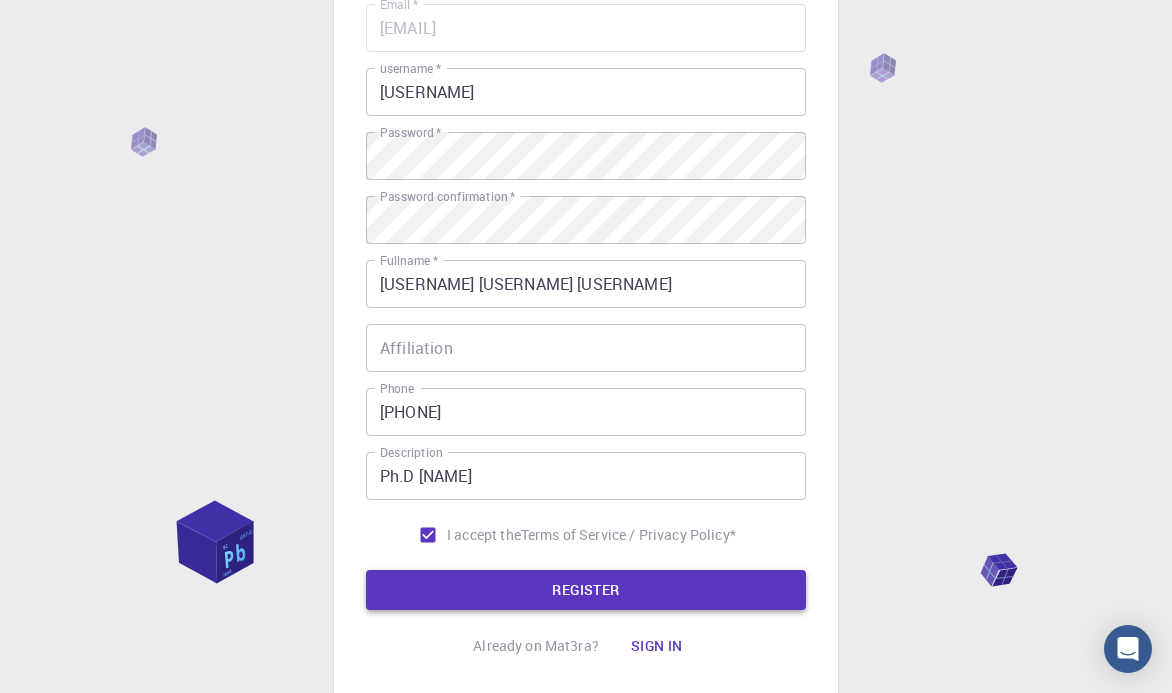 click on "REGISTER" at bounding box center [586, 590] 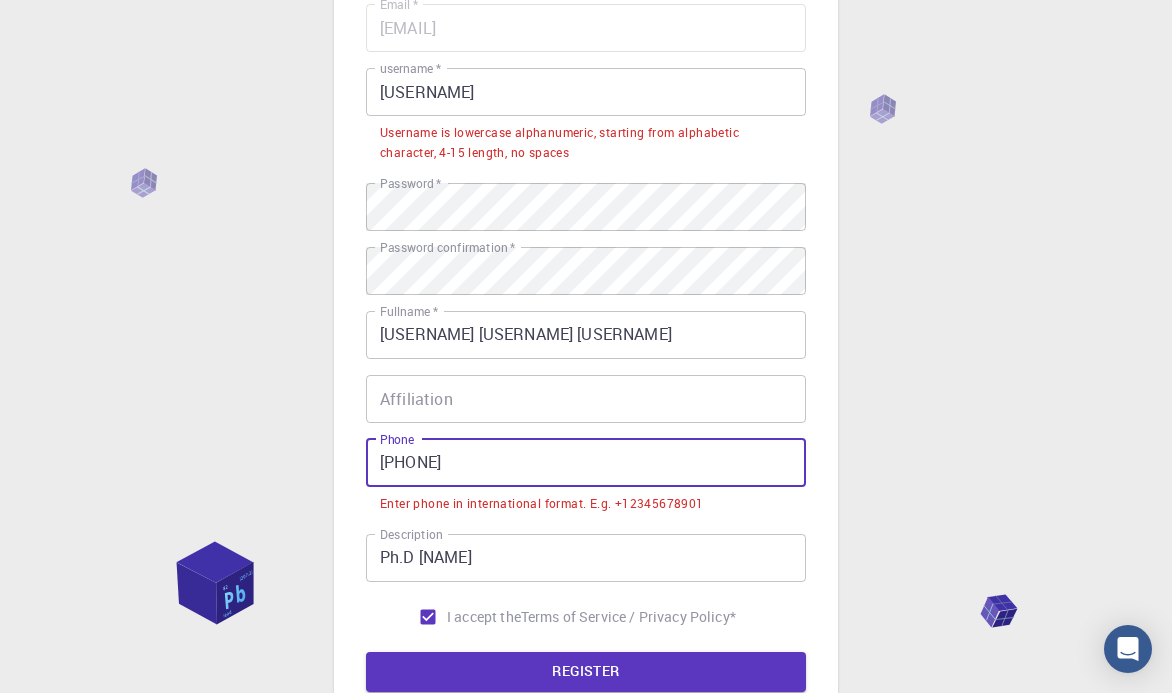 click on "[PHONE]" at bounding box center (586, 463) 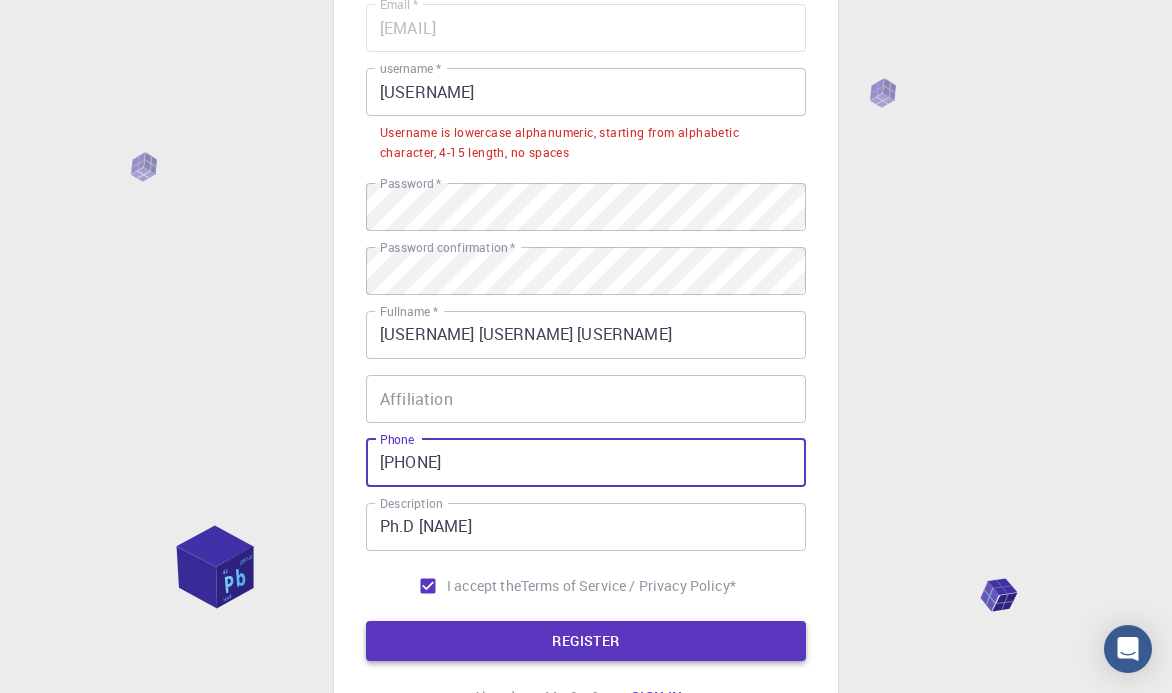 type on "[PHONE]" 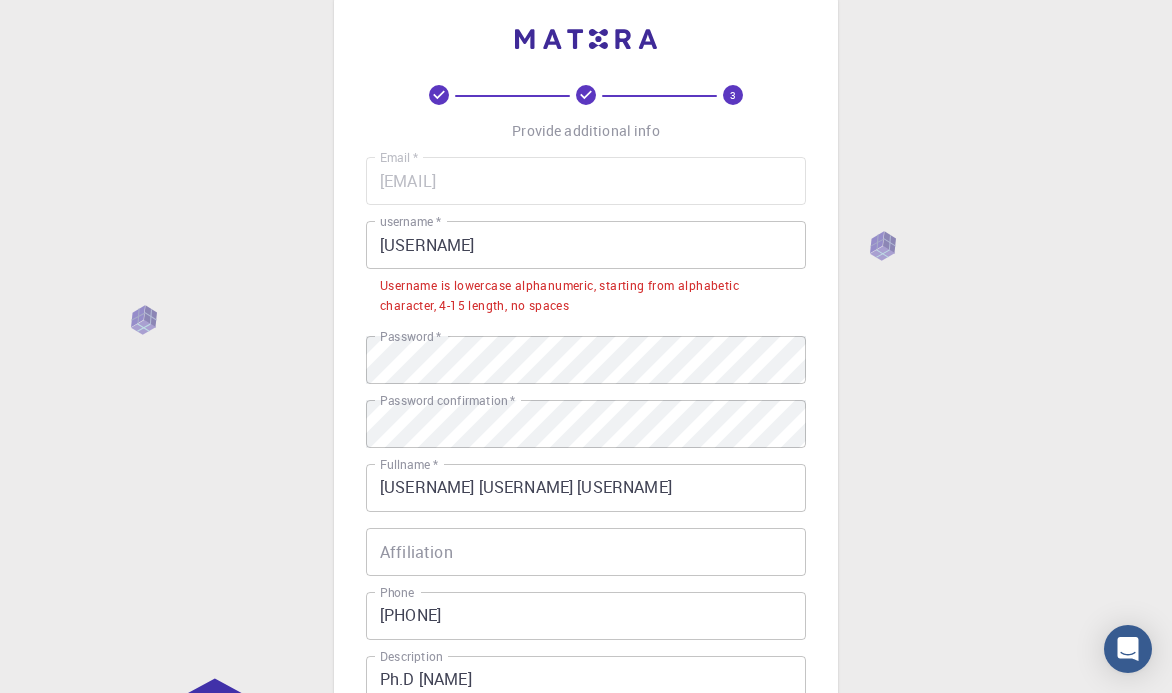 scroll, scrollTop: 29, scrollLeft: 0, axis: vertical 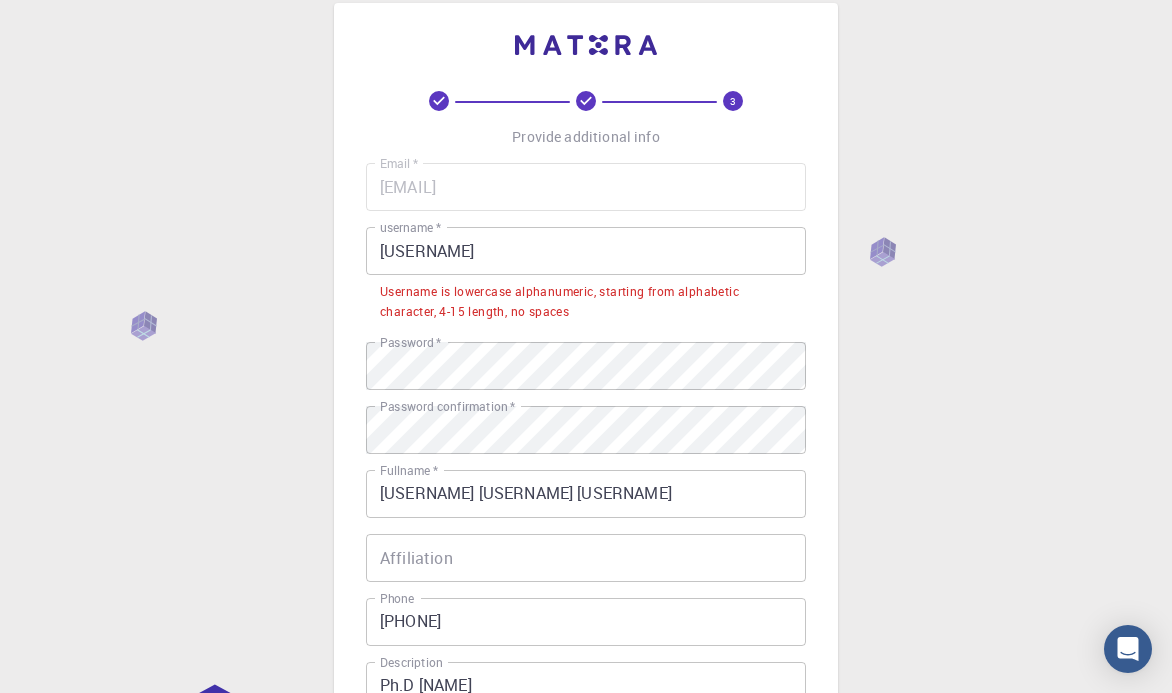 click on "[USERNAME]" at bounding box center (586, 251) 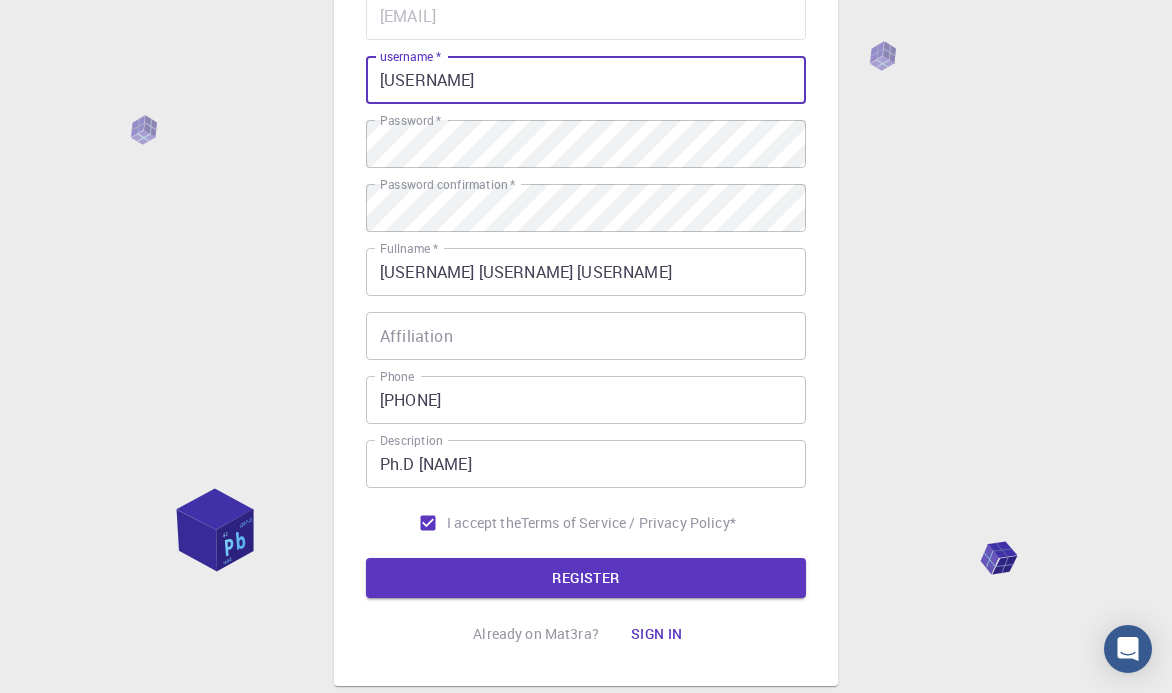scroll, scrollTop: 201, scrollLeft: 0, axis: vertical 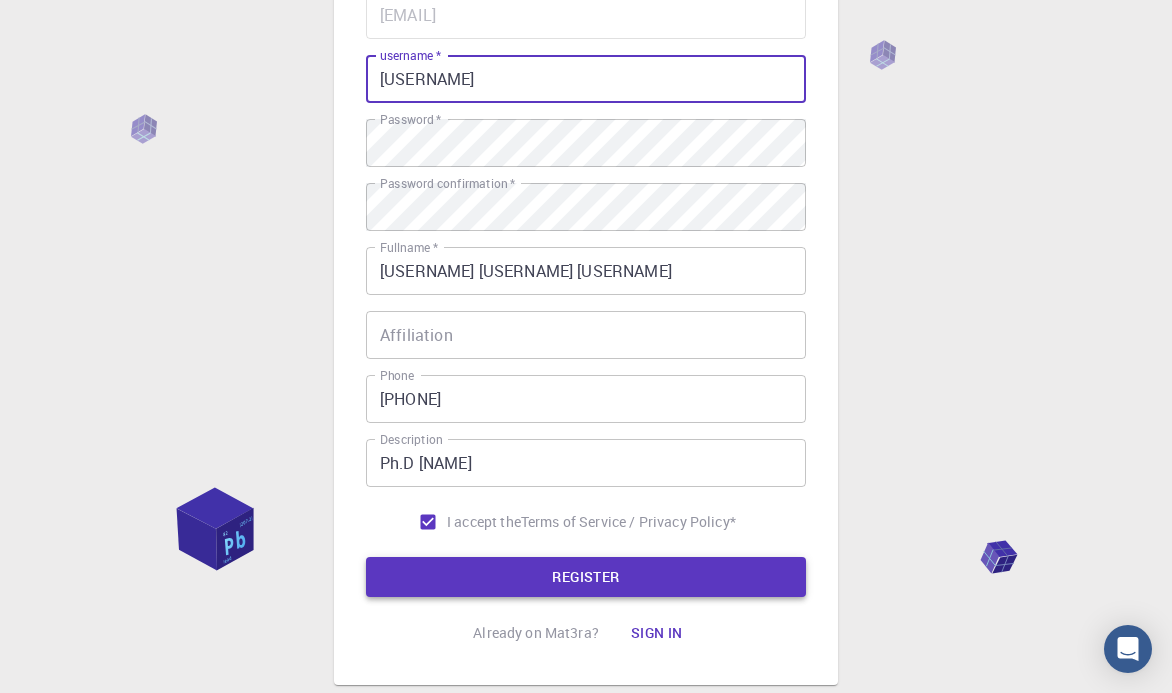 click on "REGISTER" at bounding box center [586, 577] 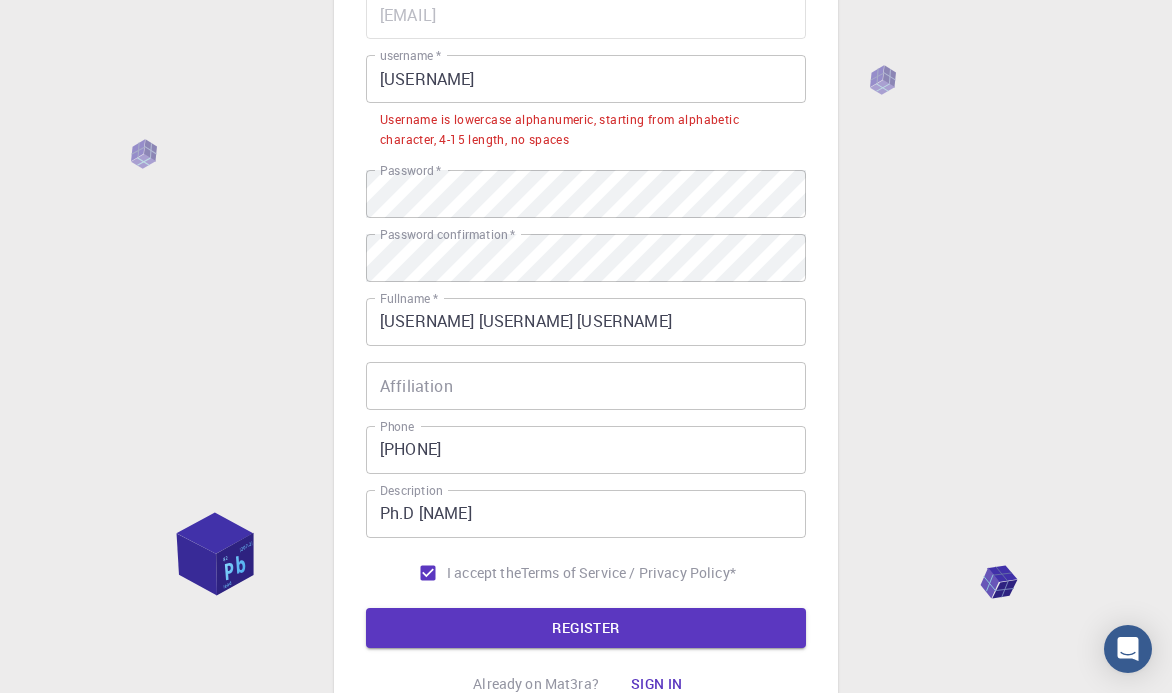 click on "[USERNAME]" at bounding box center (586, 79) 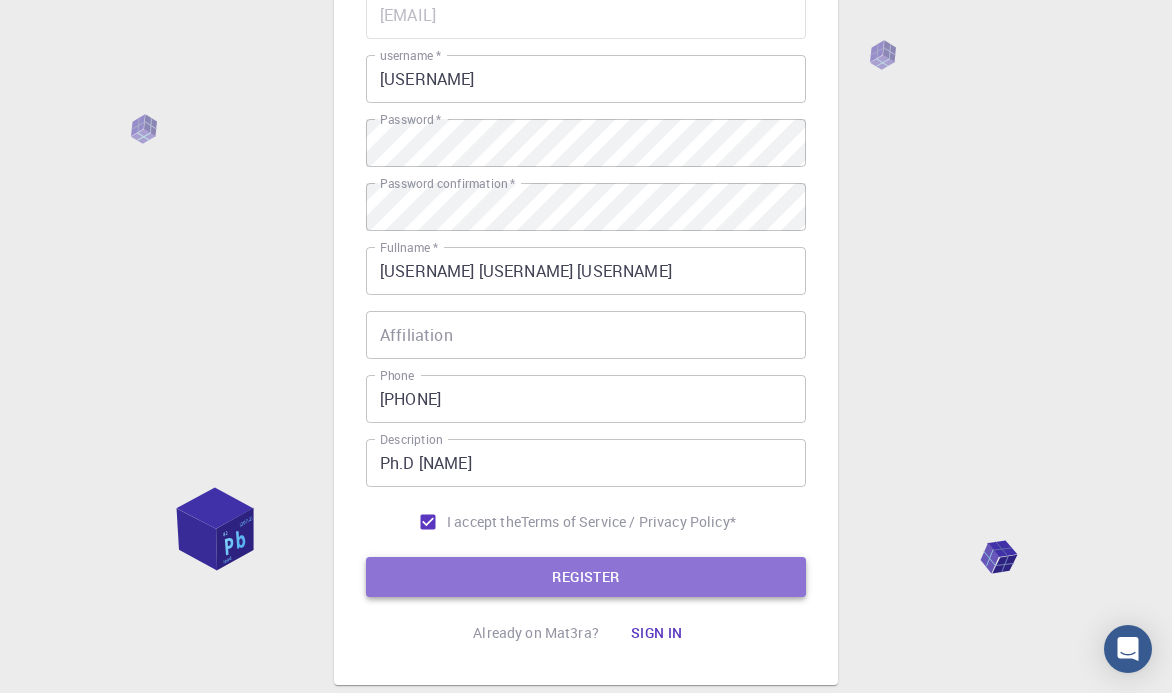 click on "REGISTER" at bounding box center [586, 577] 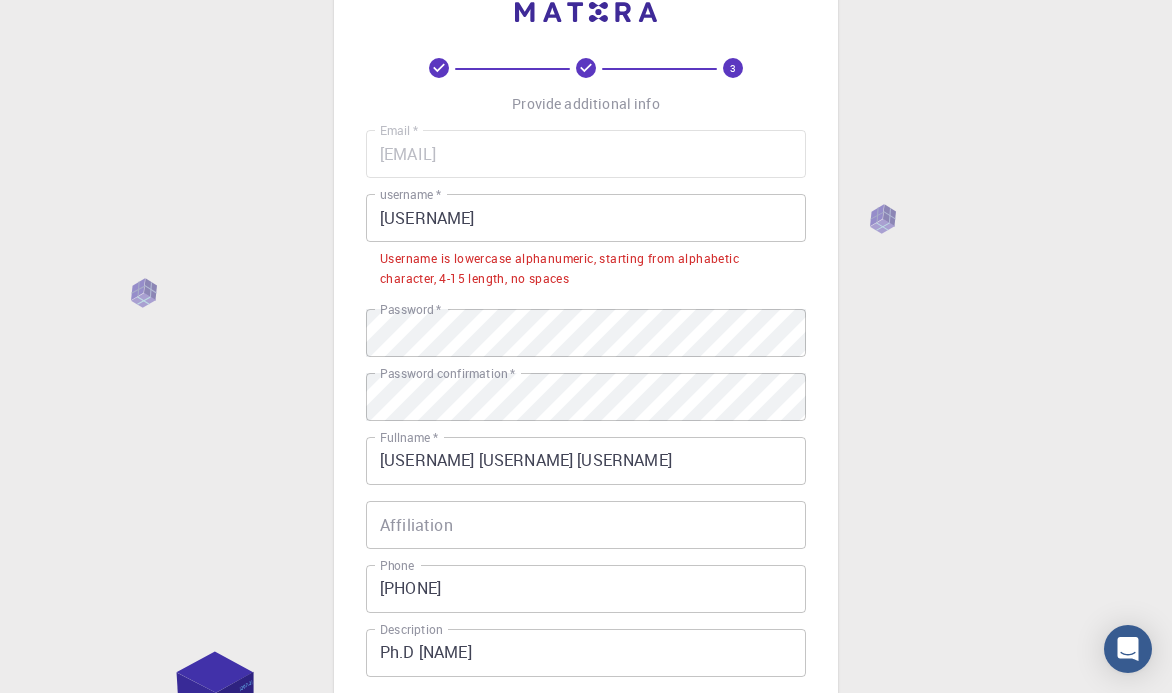 scroll, scrollTop: 61, scrollLeft: 0, axis: vertical 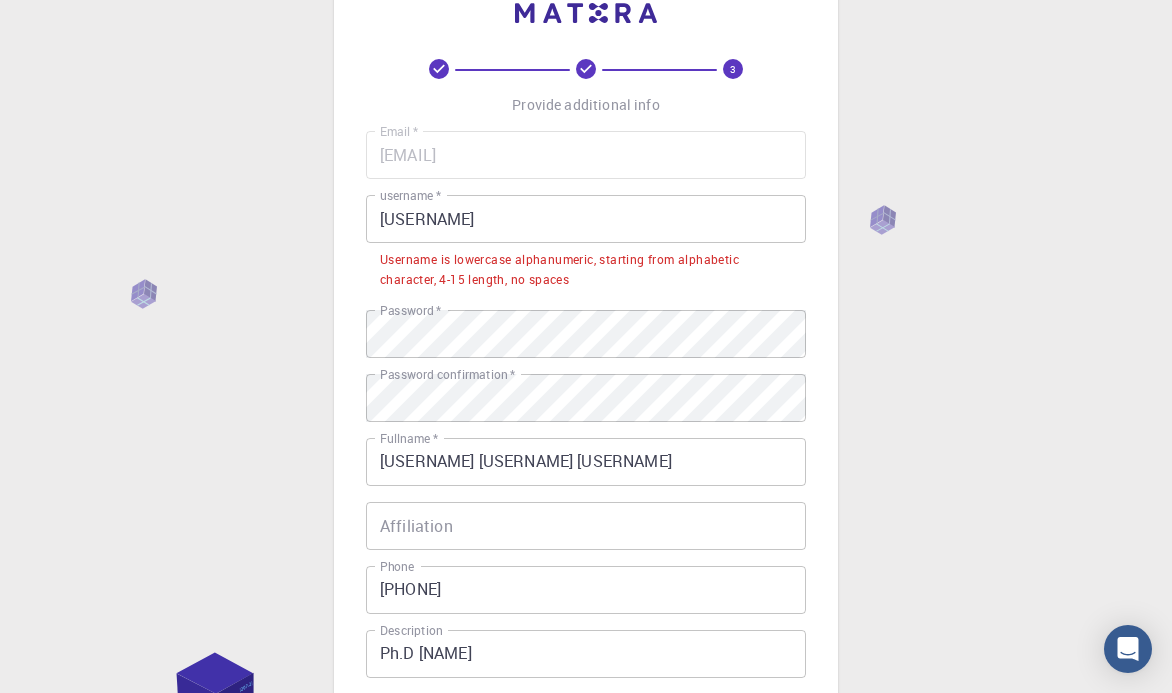 click on "[USERNAME]" at bounding box center (586, 219) 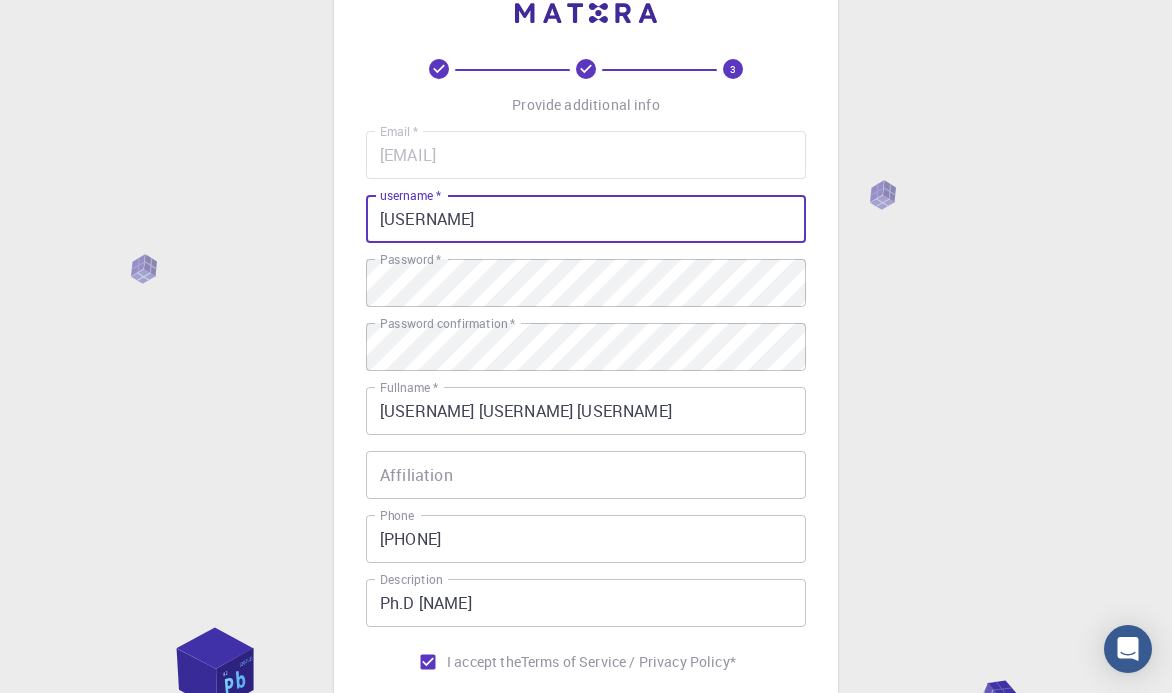 scroll, scrollTop: 120, scrollLeft: 0, axis: vertical 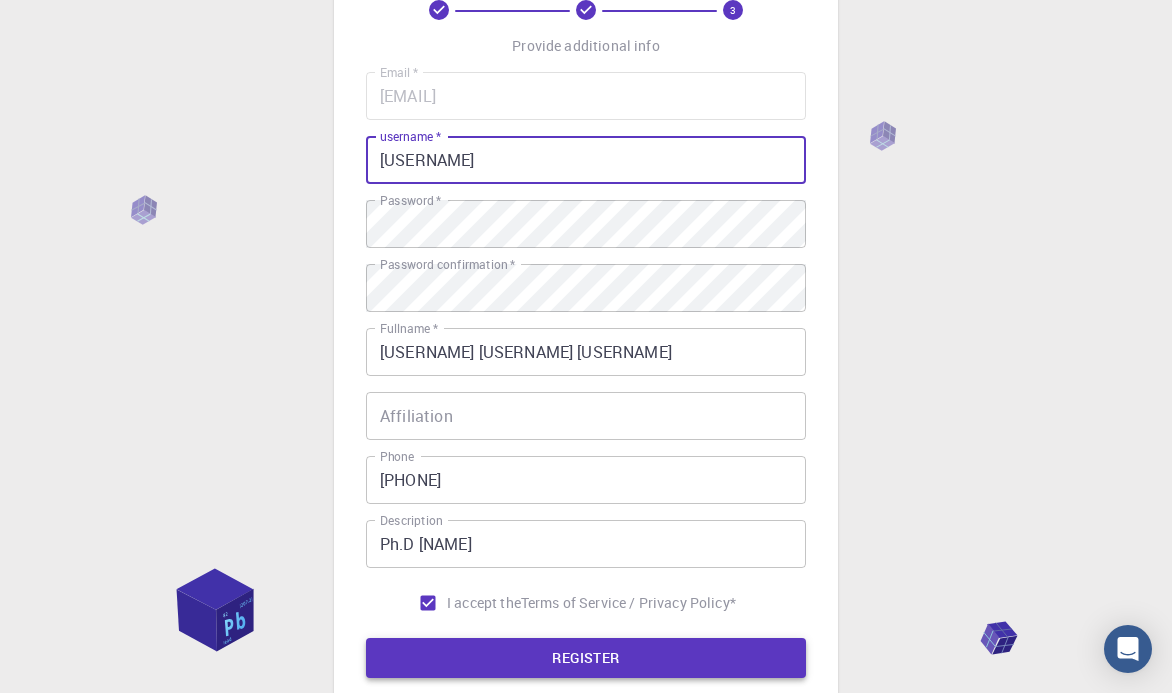 click on "REGISTER" at bounding box center (586, 658) 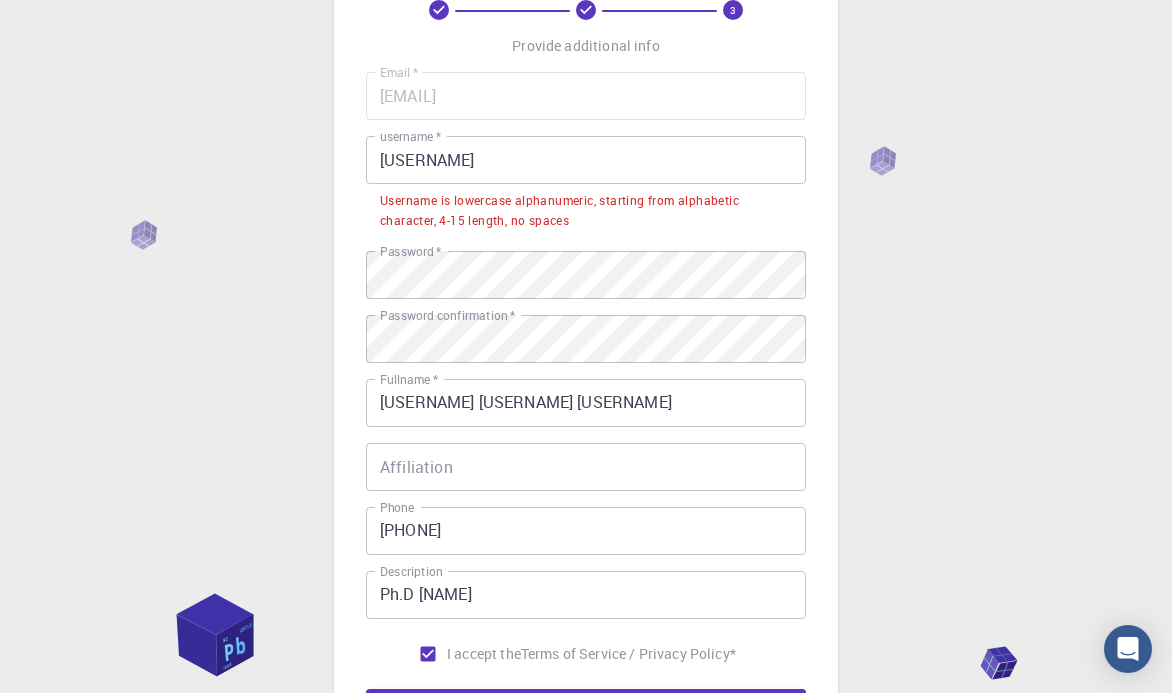 click on "[USERNAME]" at bounding box center (586, 160) 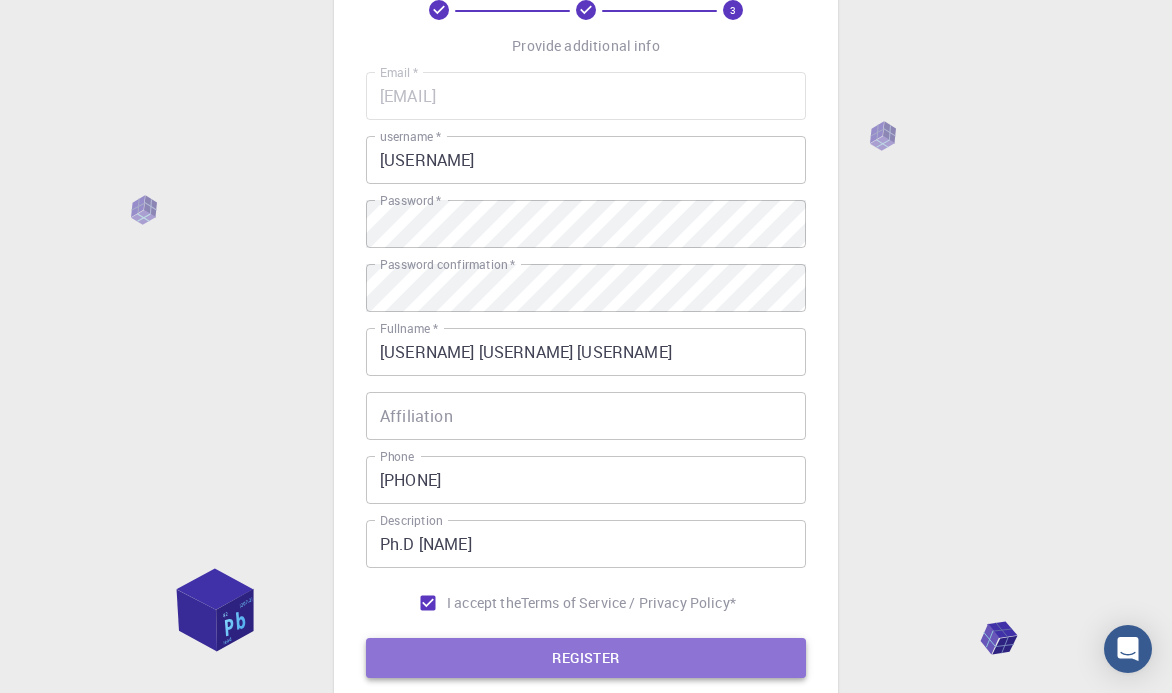 click on "REGISTER" at bounding box center (586, 658) 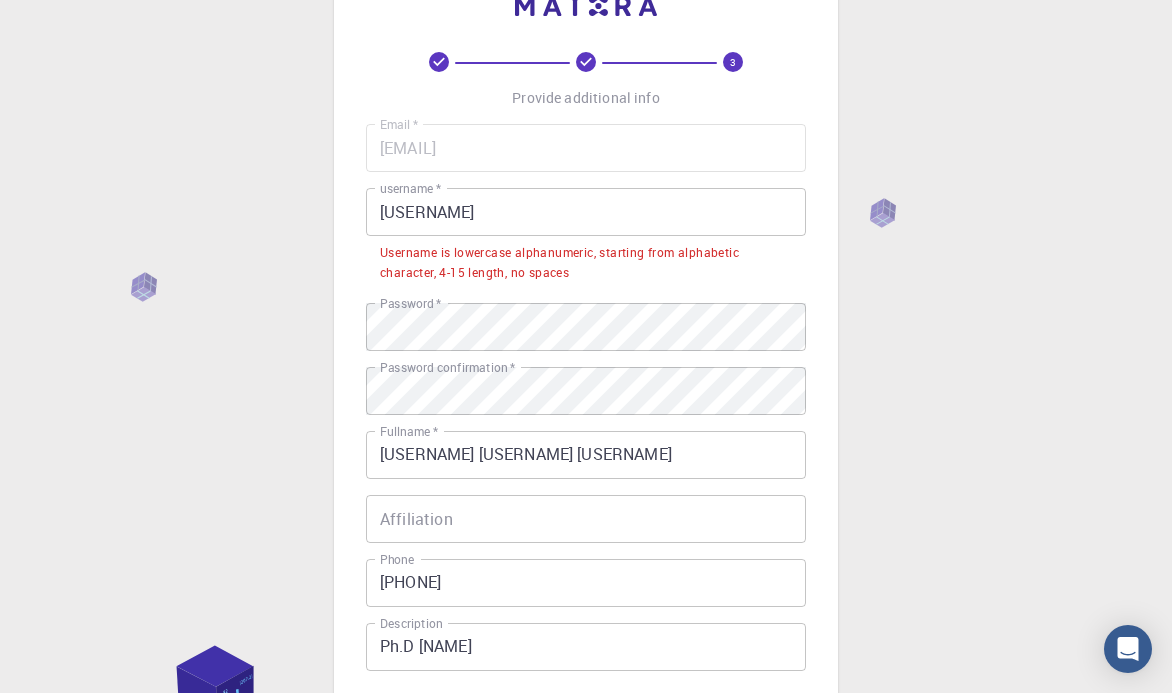 scroll, scrollTop: 0, scrollLeft: 0, axis: both 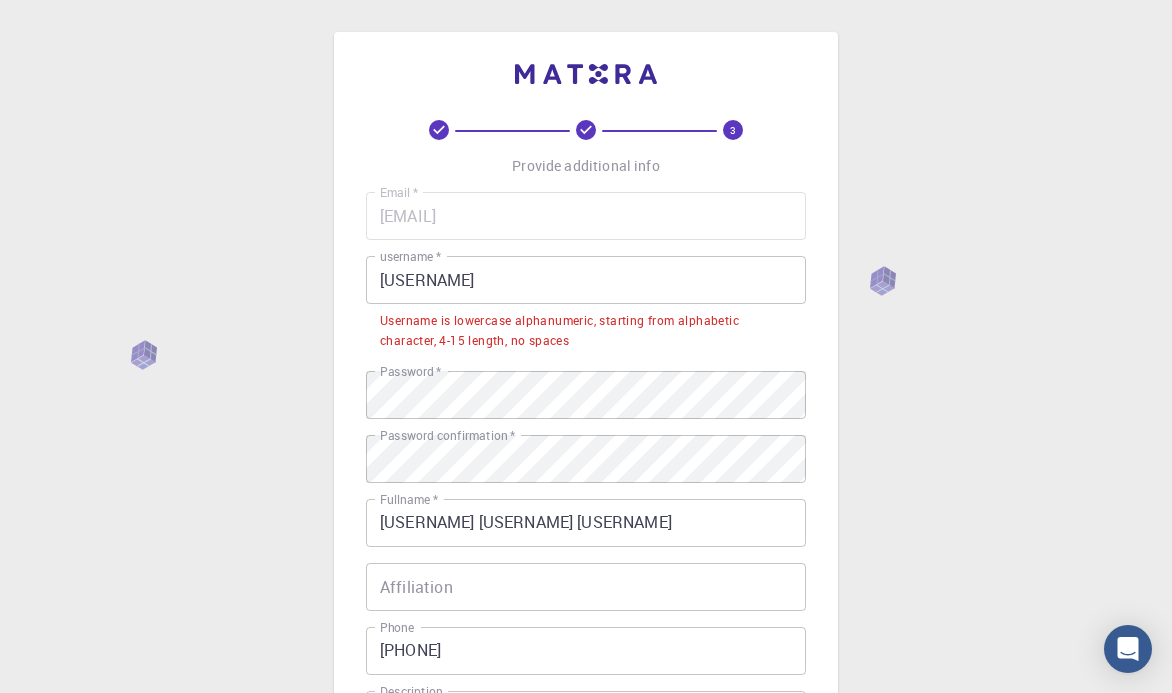 click on "[USERNAME]" at bounding box center (586, 280) 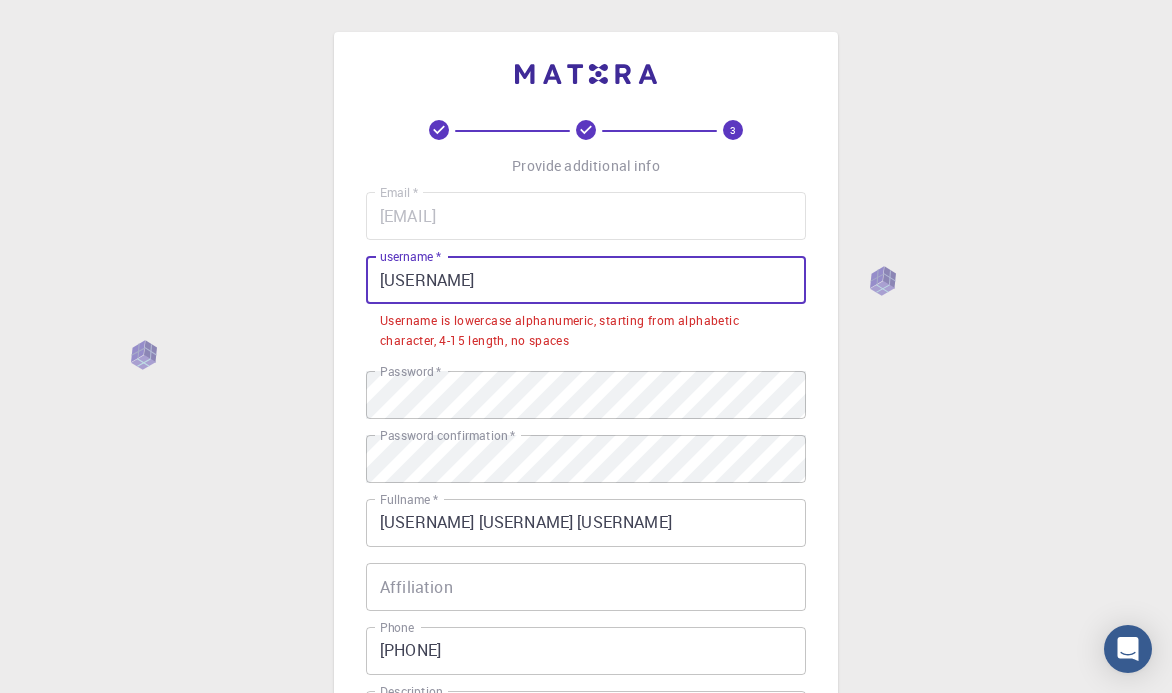 click on "[USERNAME]" at bounding box center (586, 280) 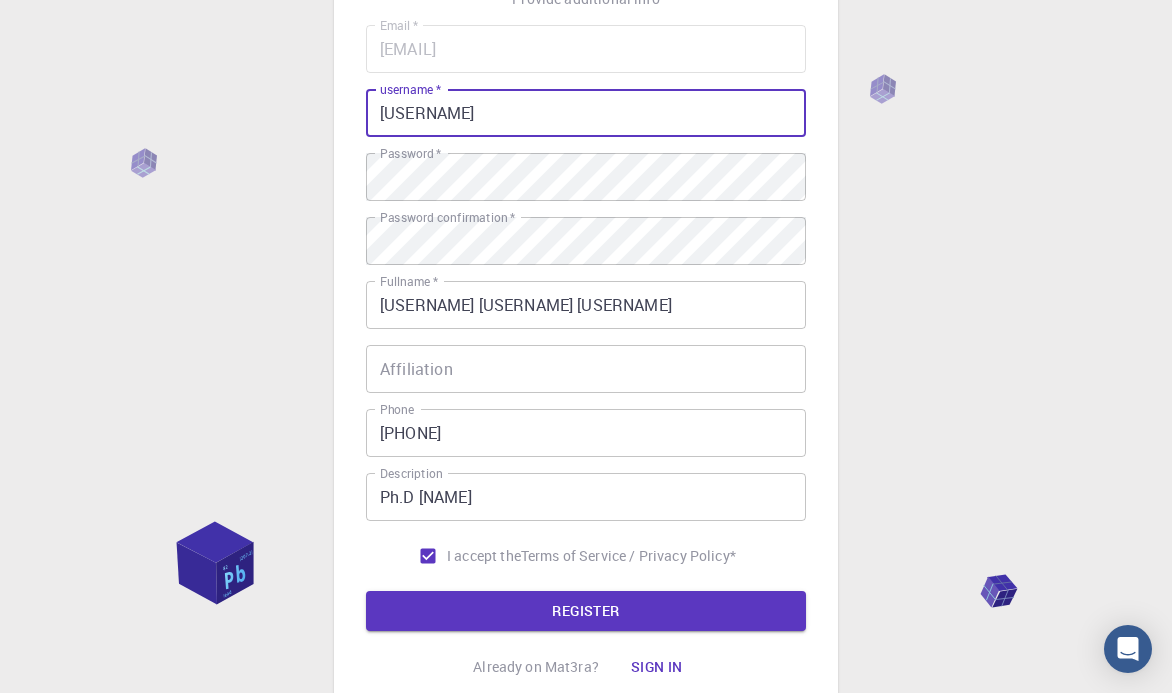 scroll, scrollTop: 177, scrollLeft: 0, axis: vertical 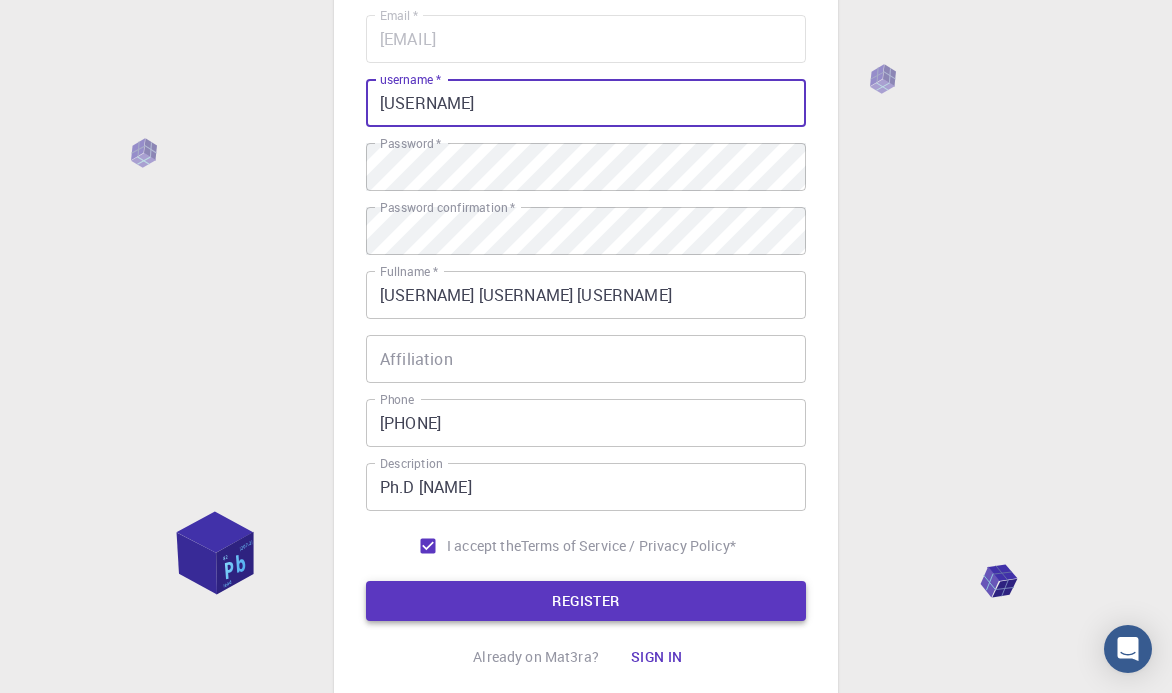 type on "[USERNAME]" 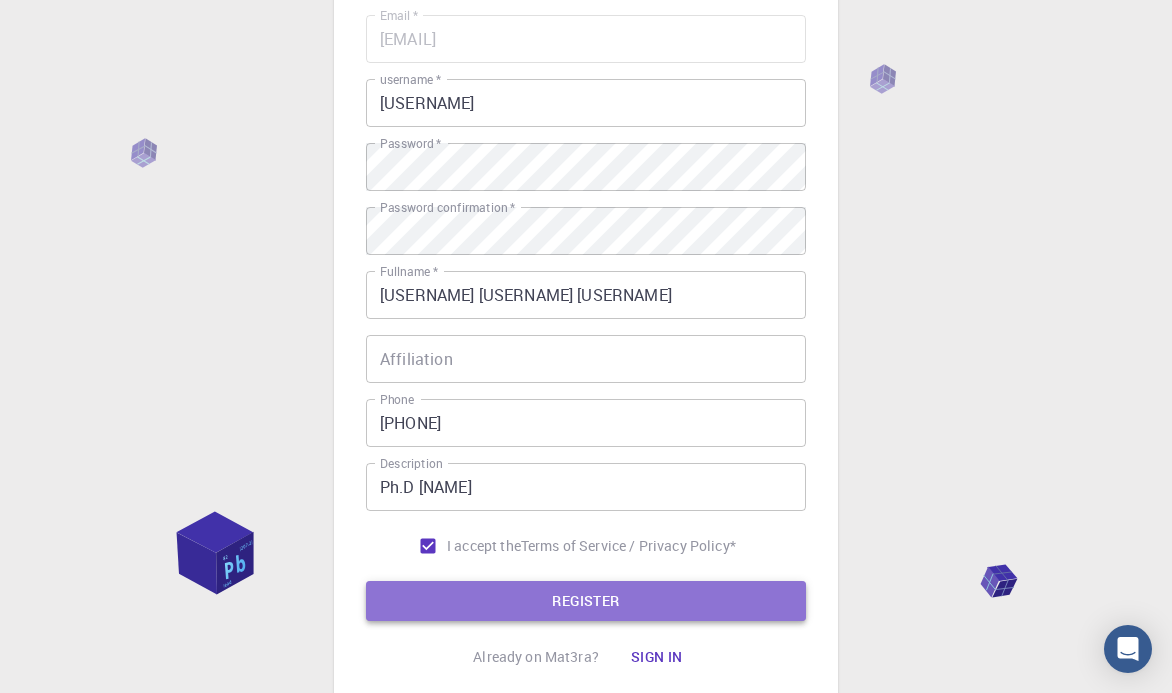click on "REGISTER" at bounding box center [586, 601] 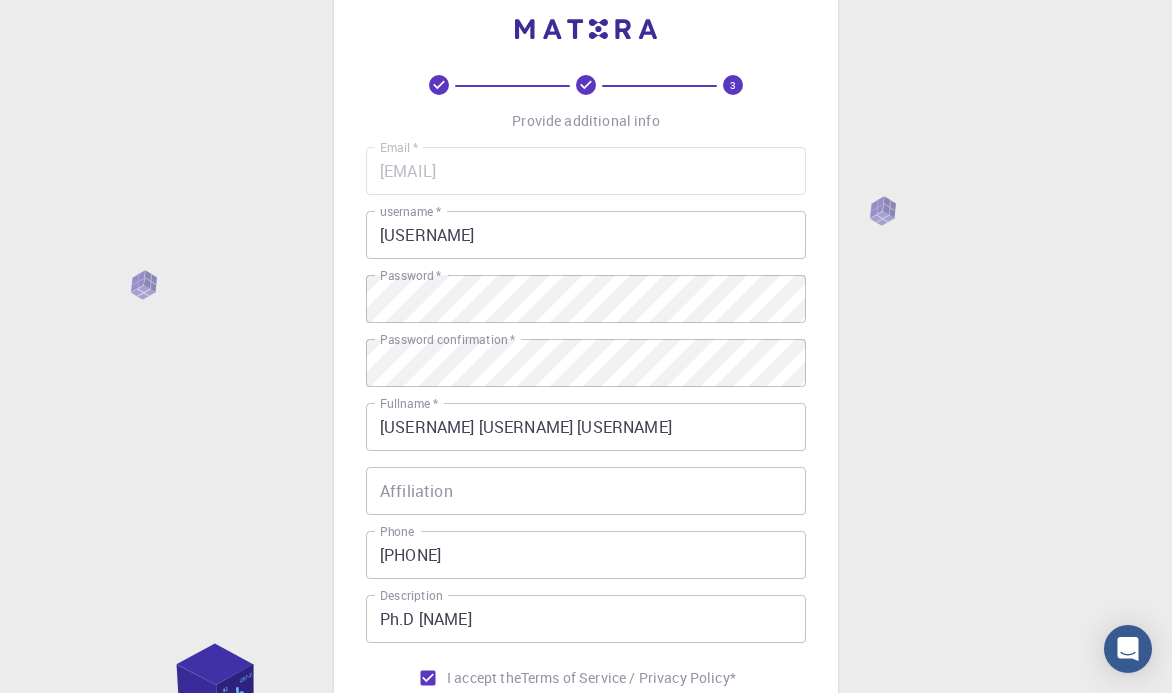 scroll, scrollTop: 50, scrollLeft: 0, axis: vertical 